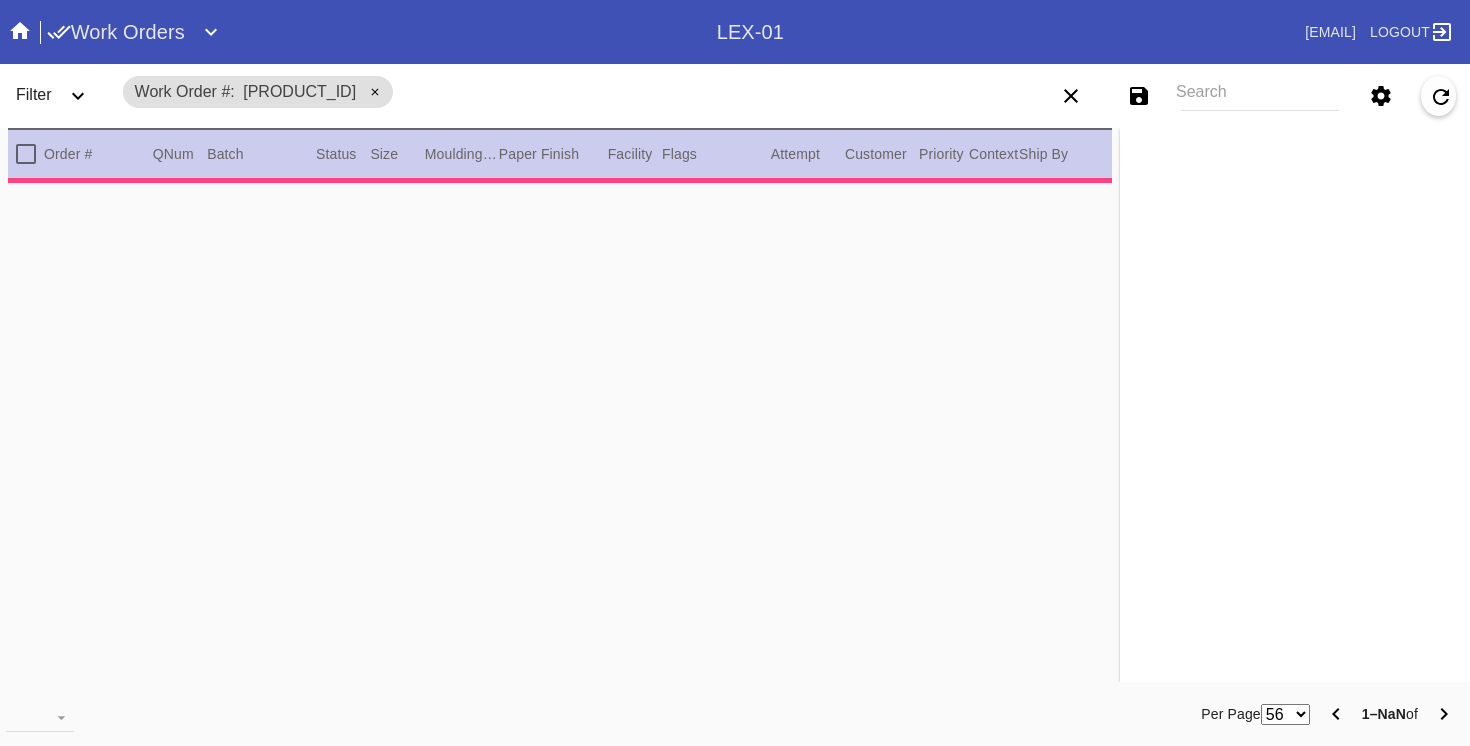 scroll, scrollTop: 0, scrollLeft: 0, axis: both 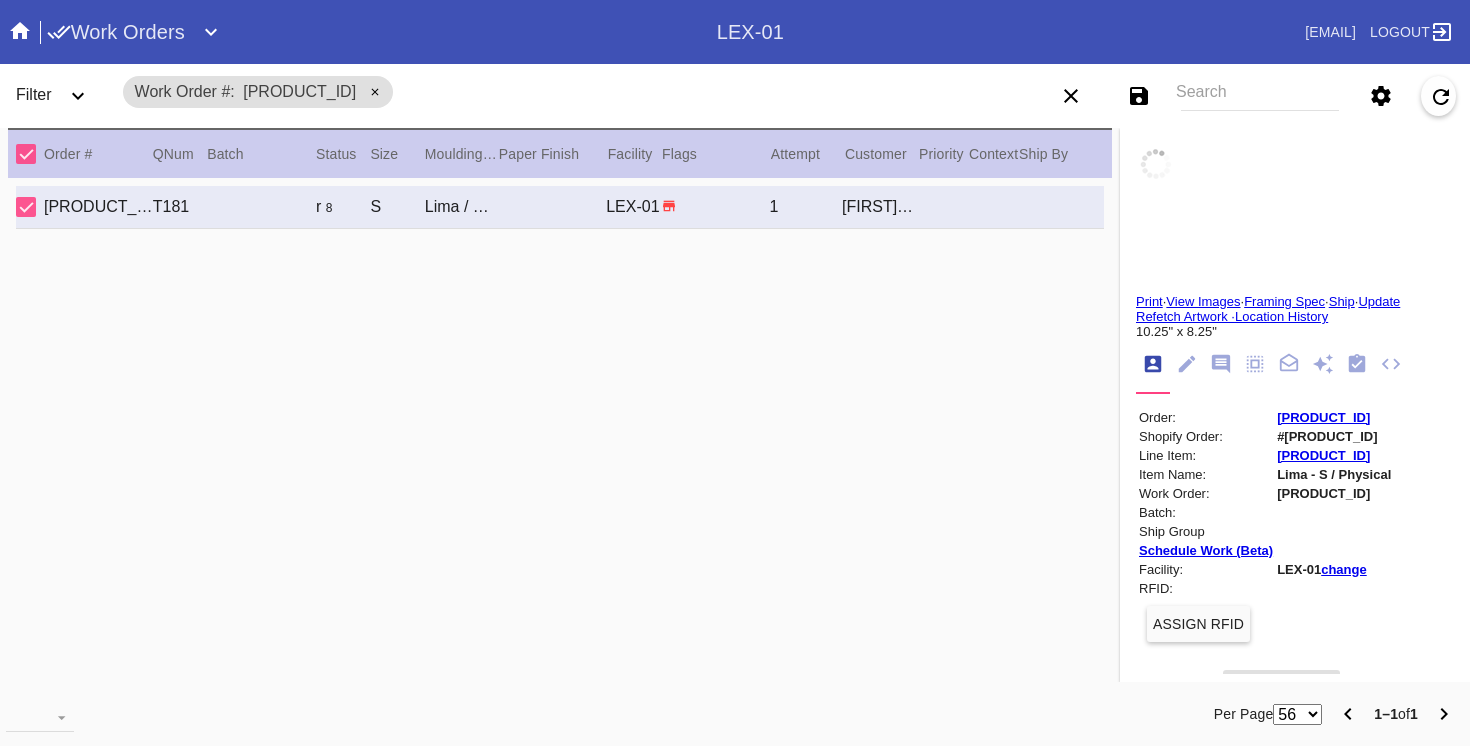 click on "Search" at bounding box center [1260, 96] 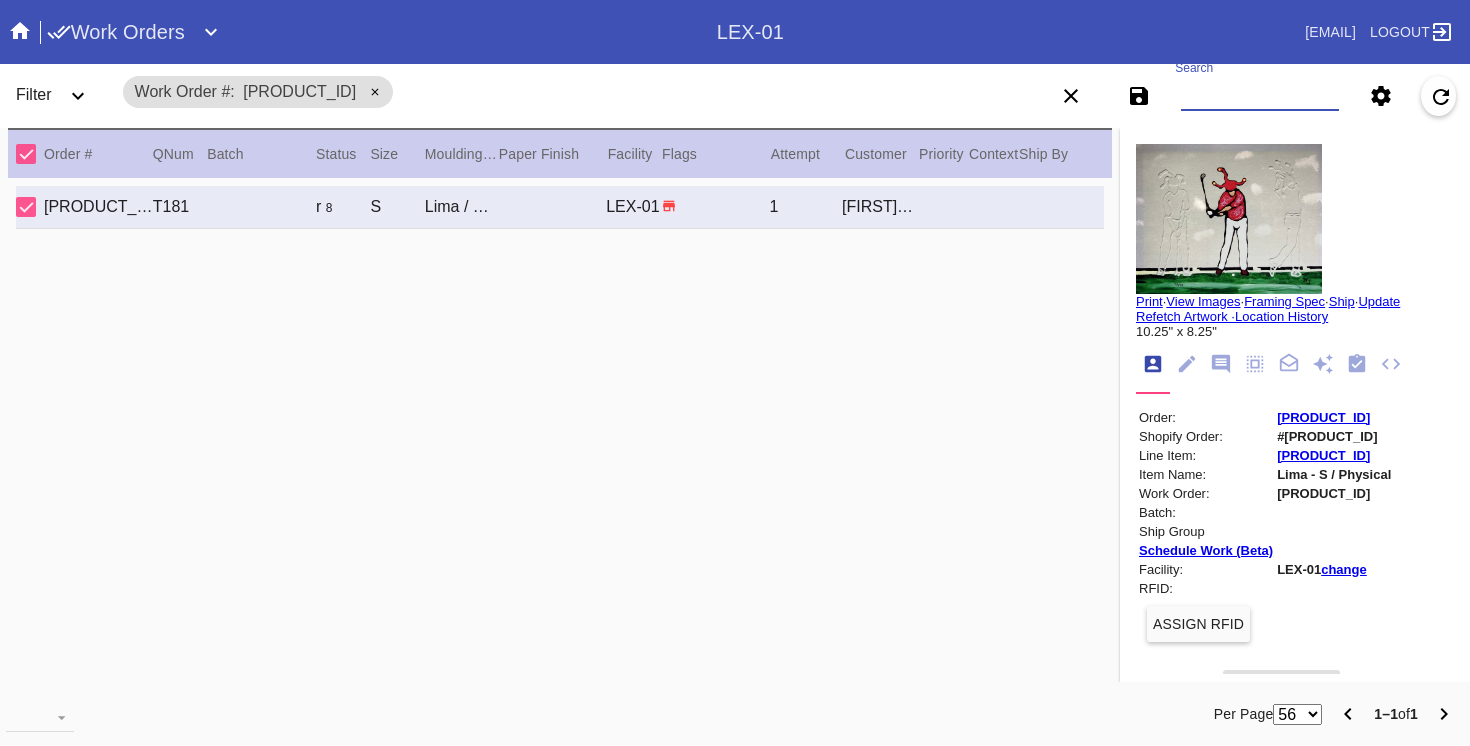 paste on "W698646318792368" 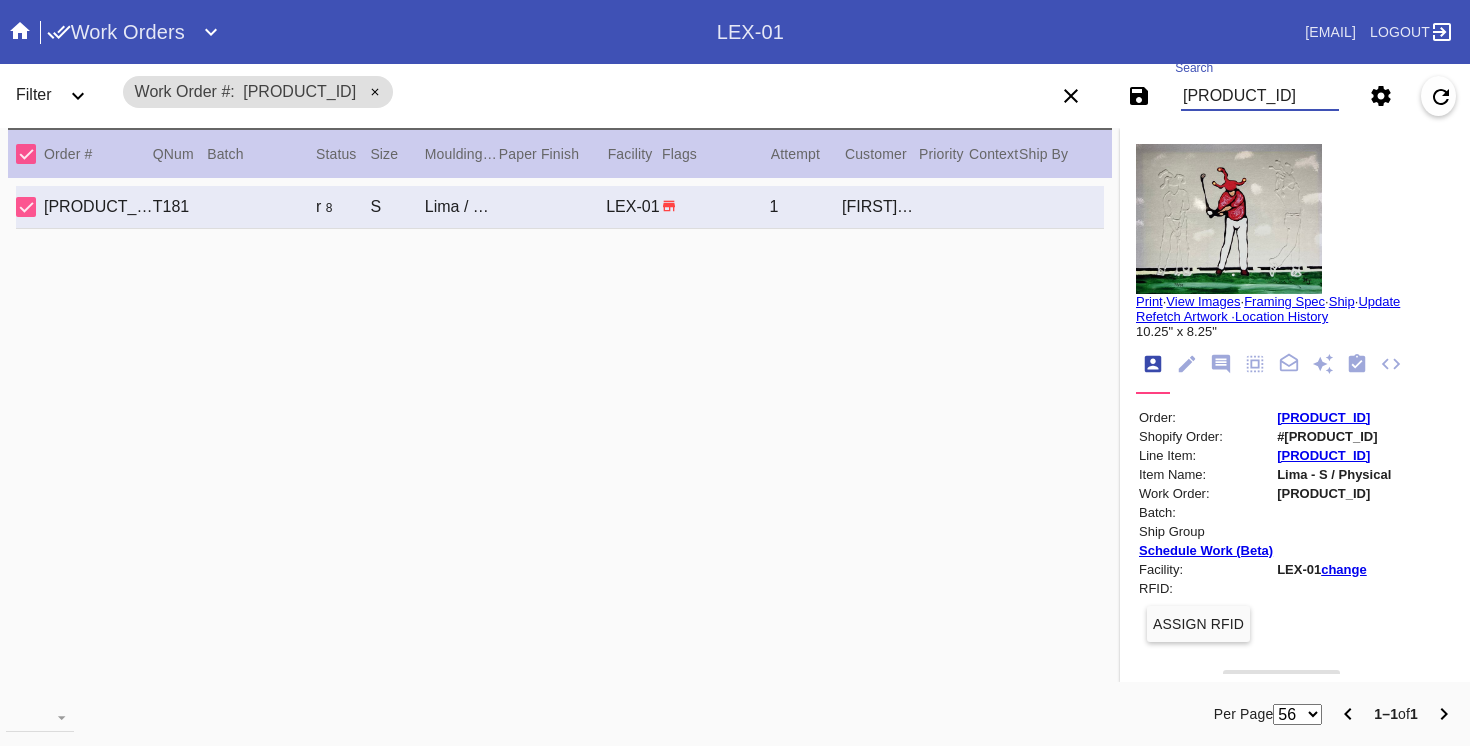 type on "W698646318792368" 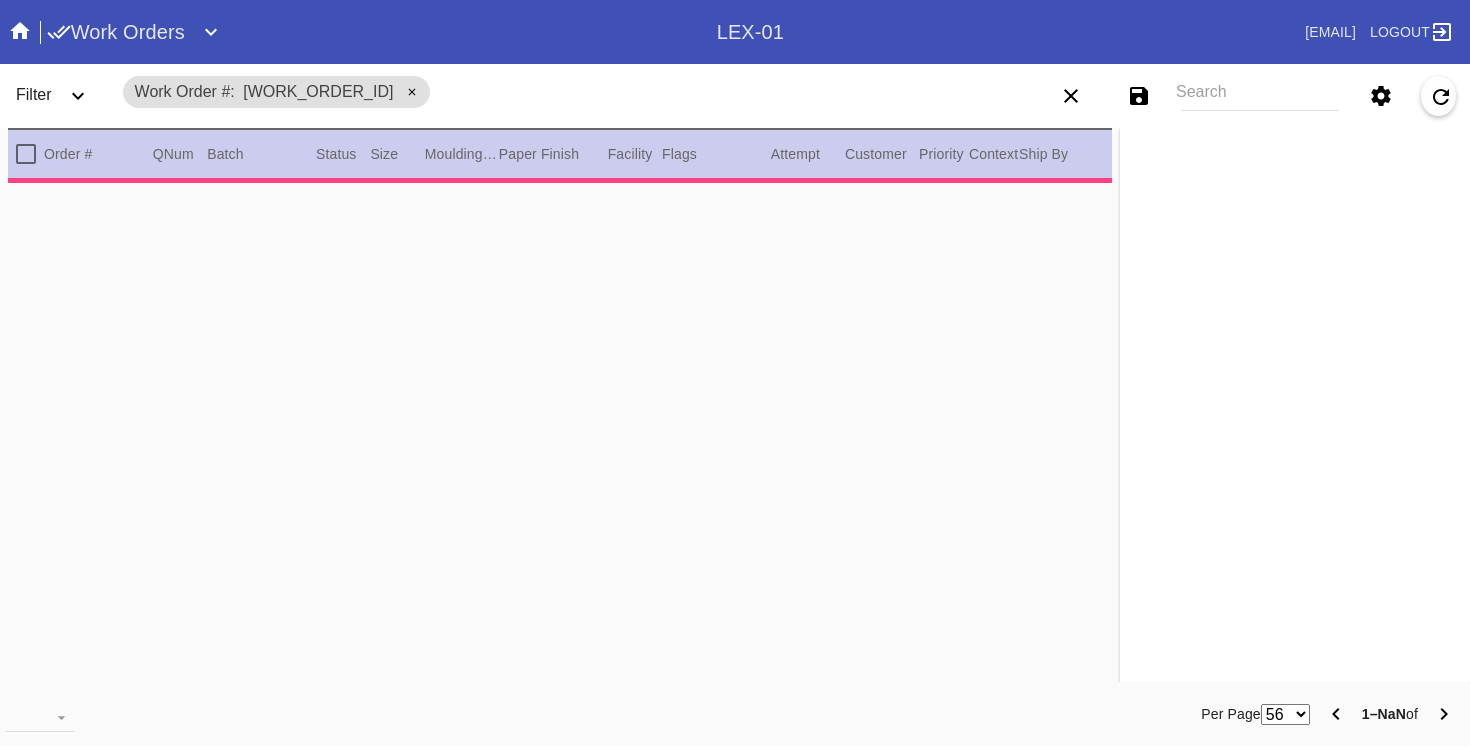 scroll, scrollTop: 0, scrollLeft: 0, axis: both 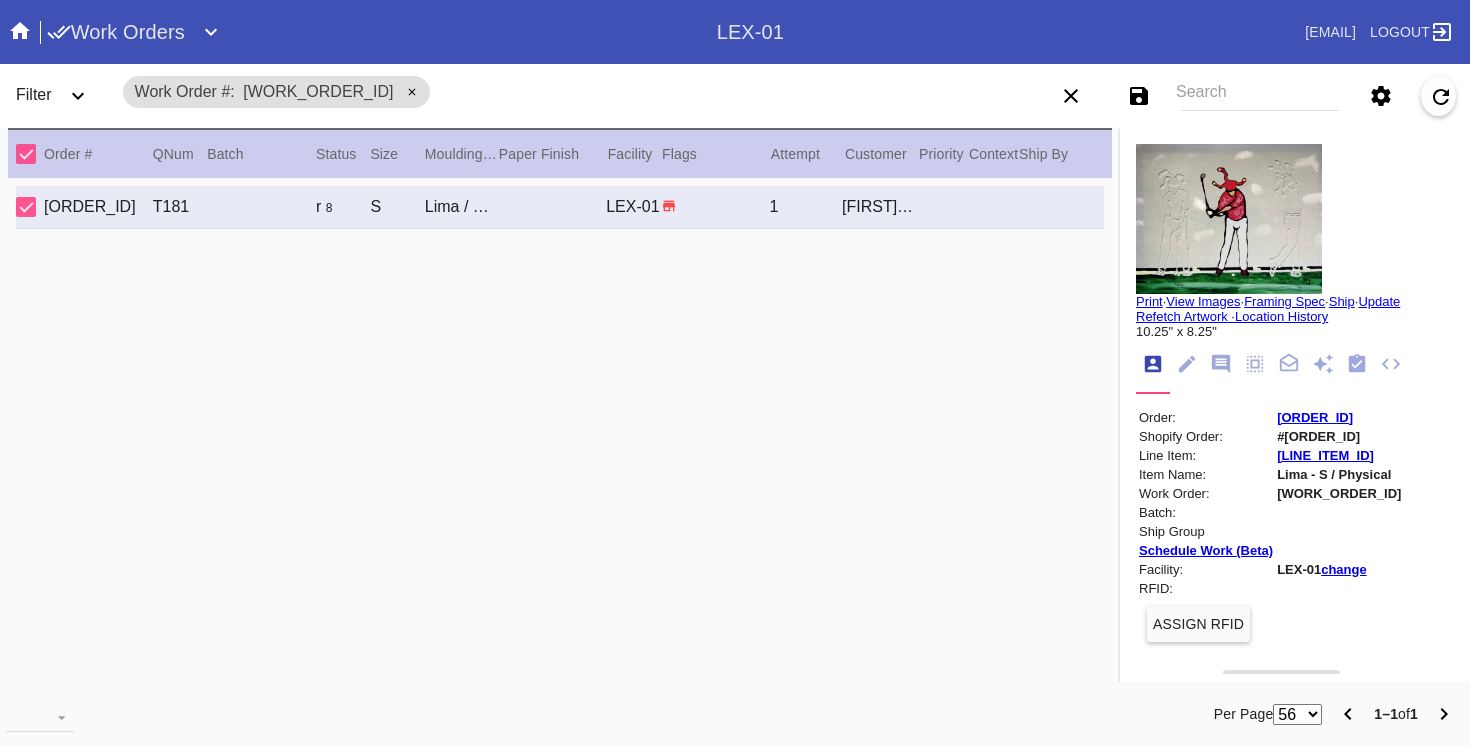 click on "Search" at bounding box center (1260, 96) 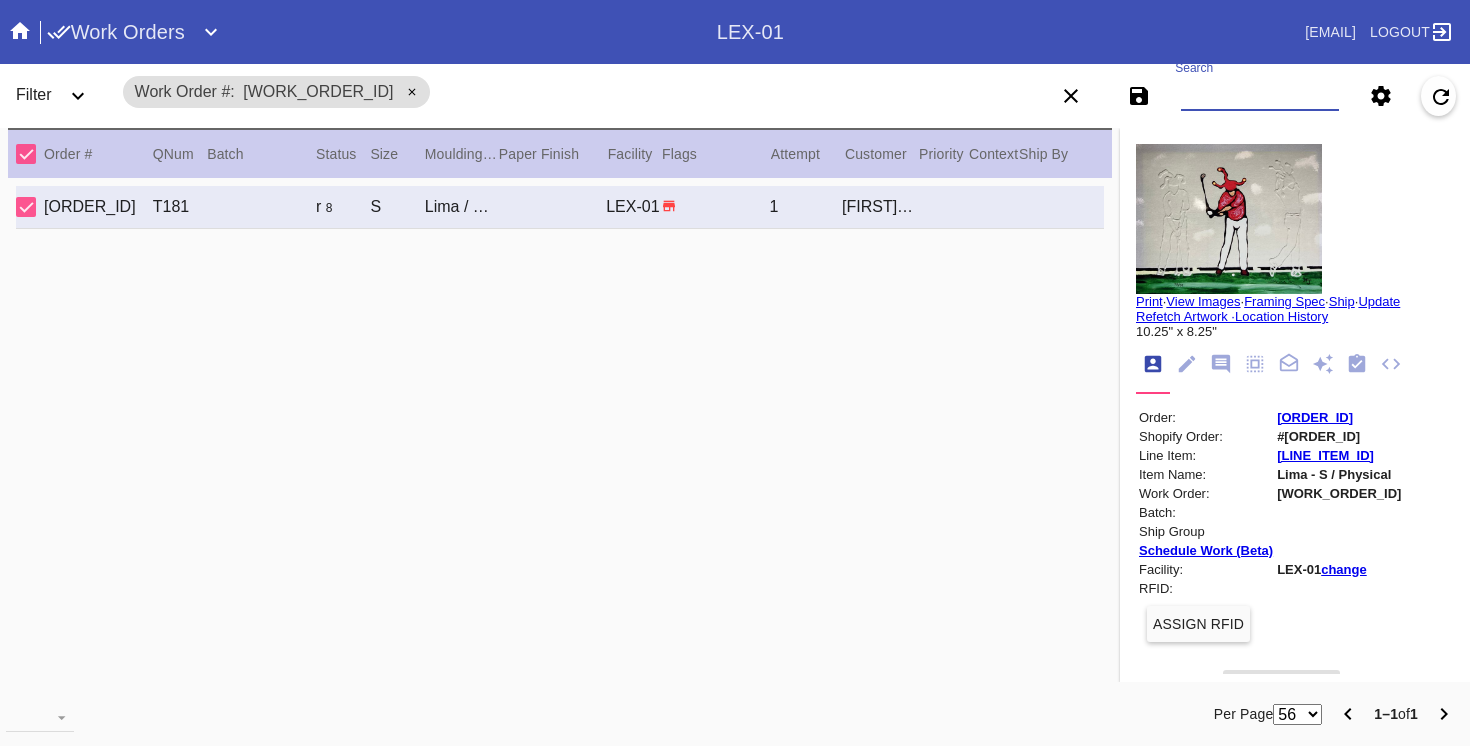 paste on "[WORK_ORDER_ID]" 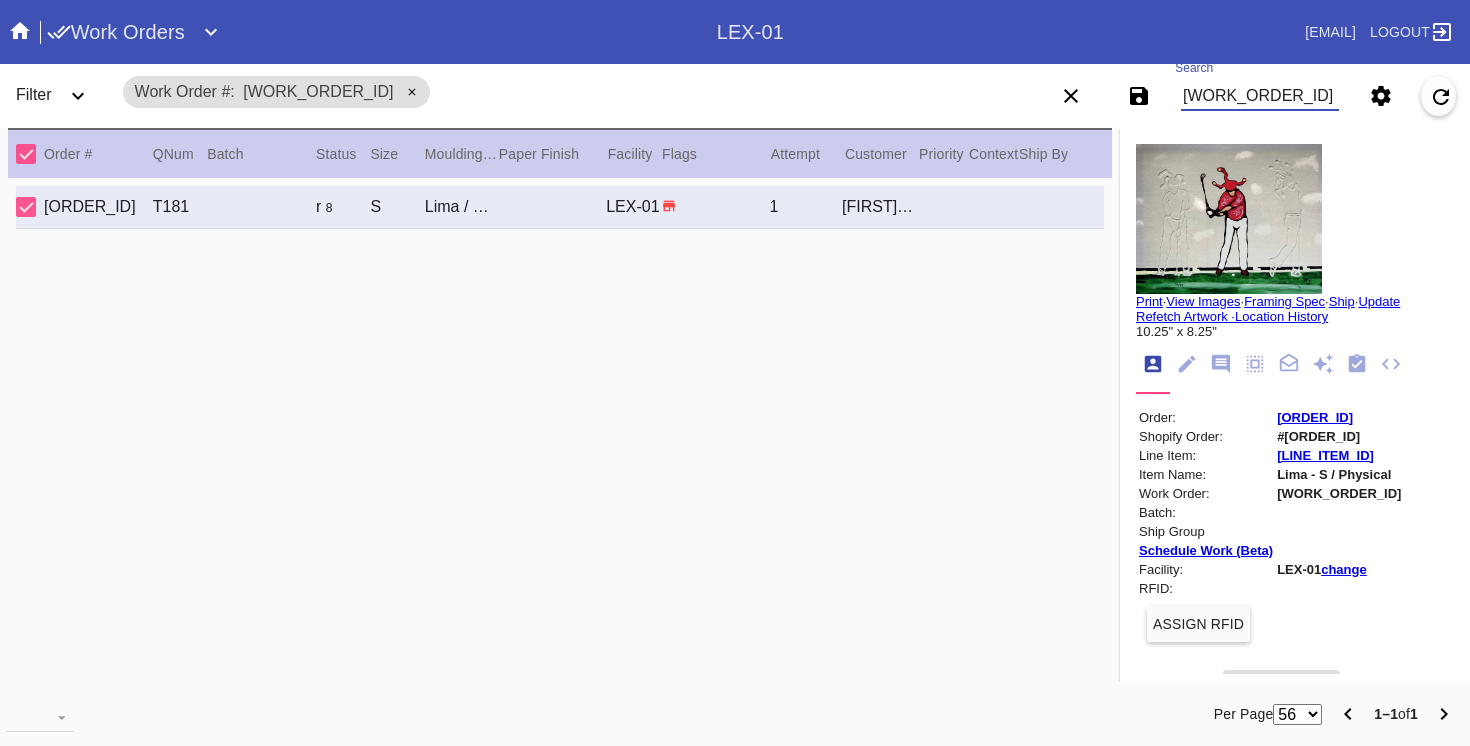 click at bounding box center (1229, 219) 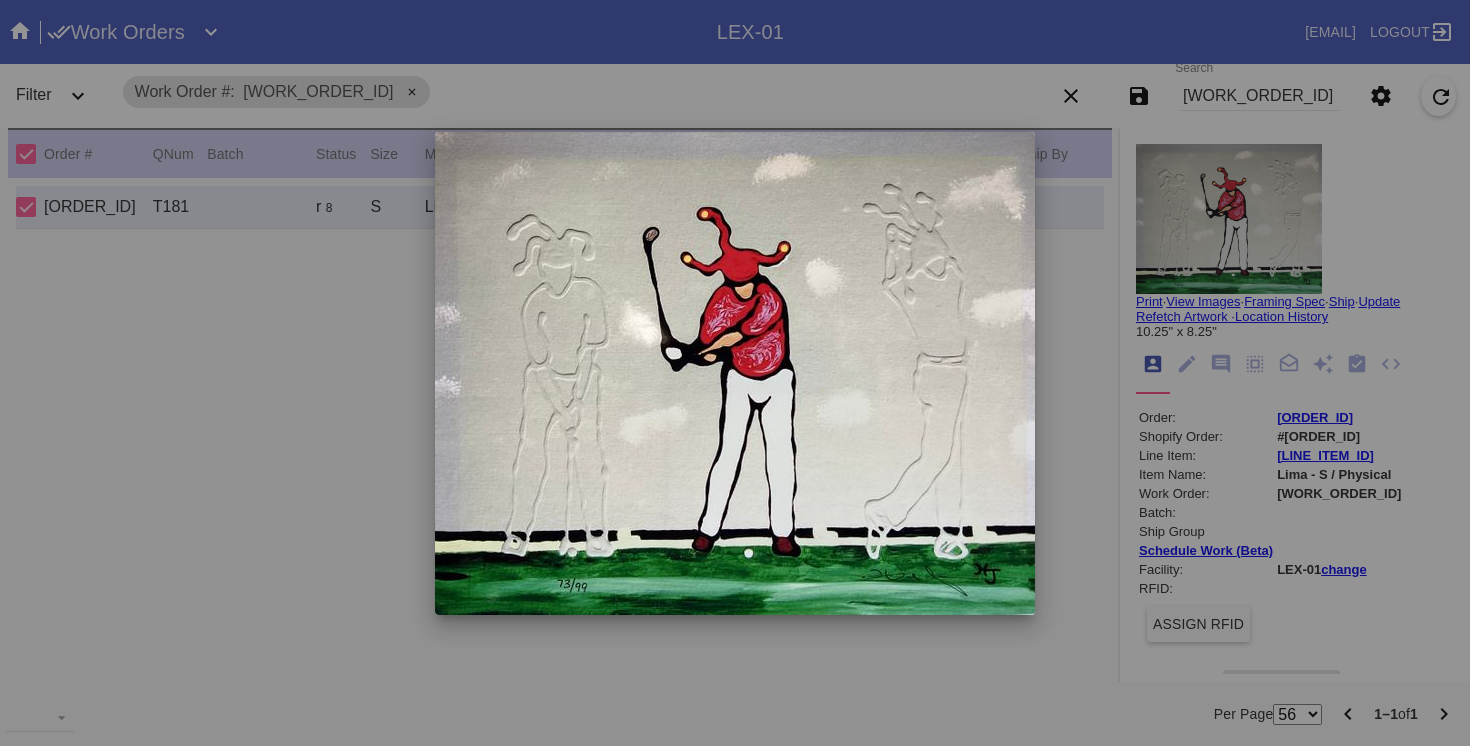 click at bounding box center [735, 373] 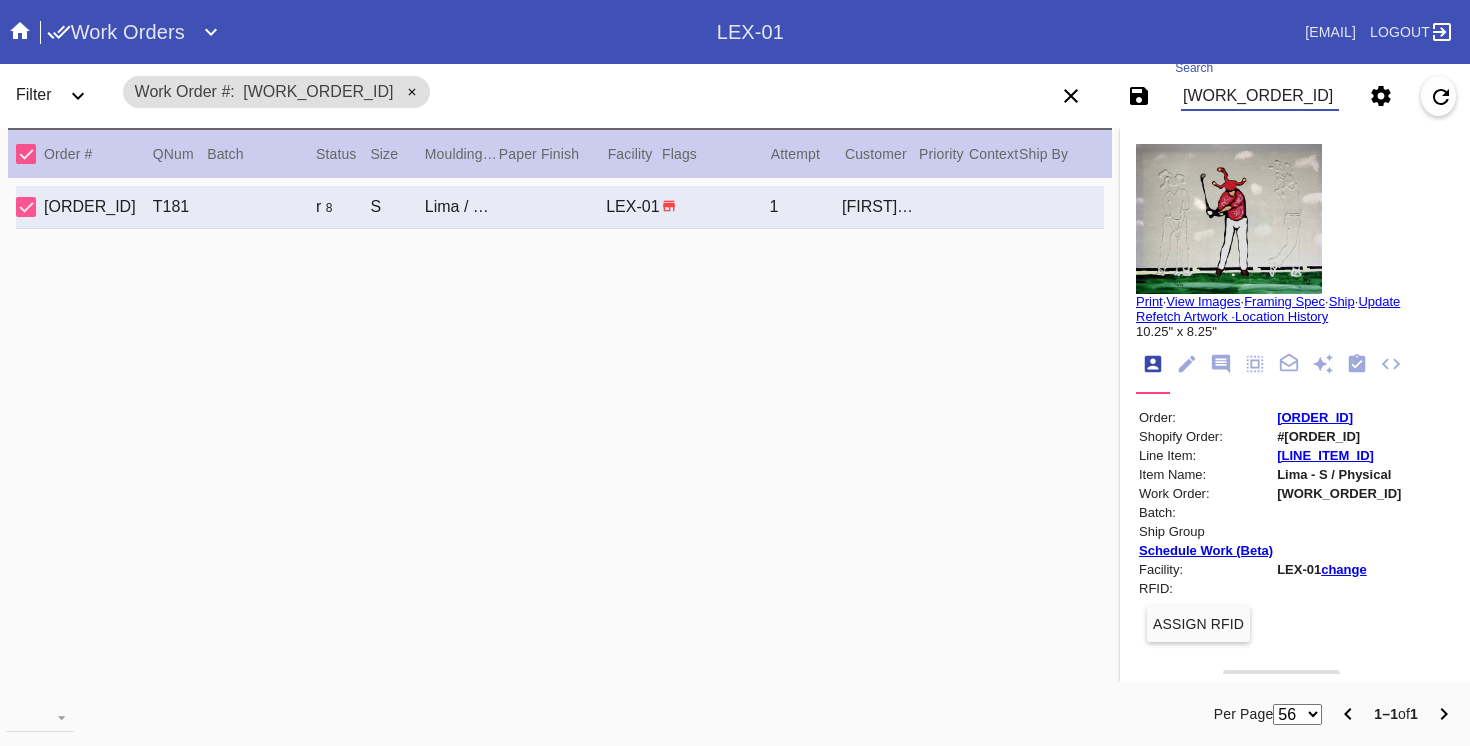 click on "[WORK_ORDER_ID]" at bounding box center [1260, 96] 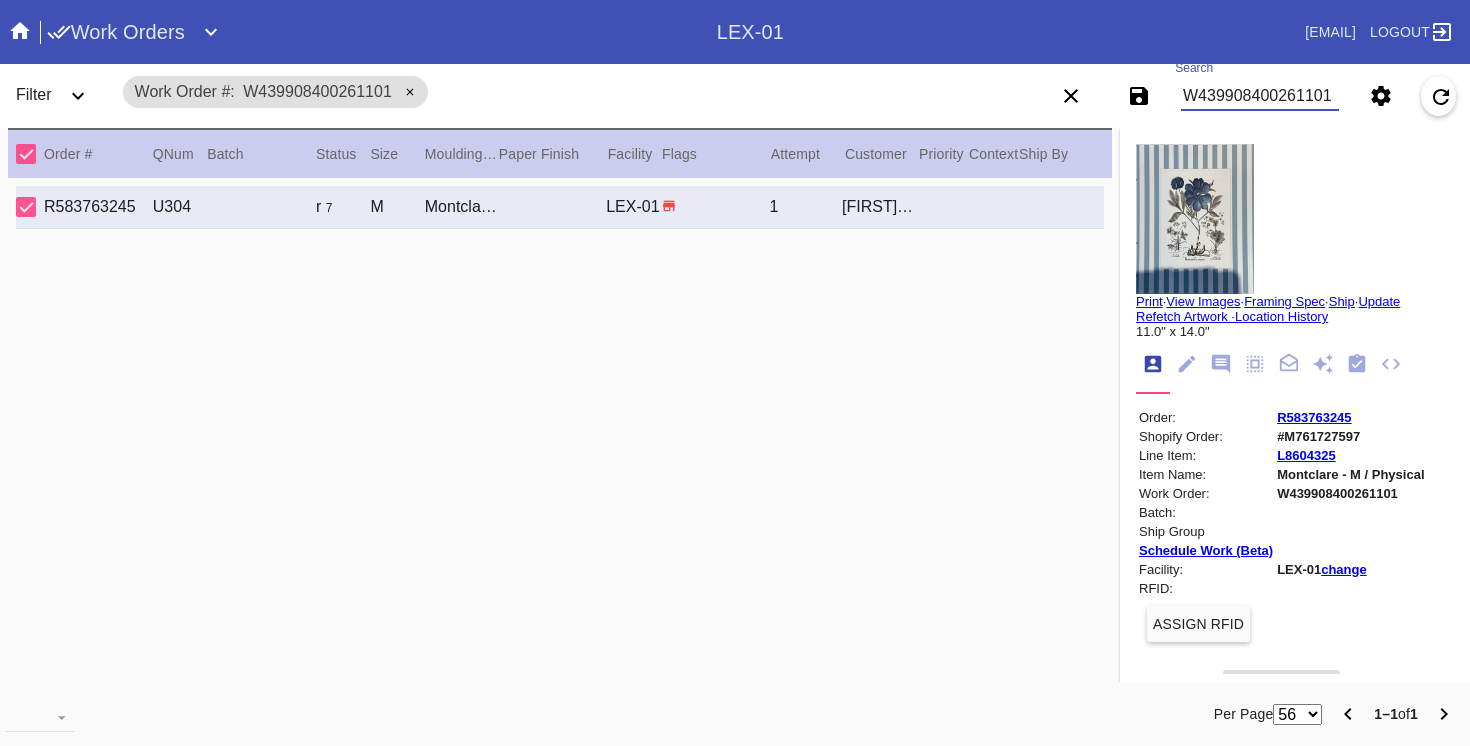 click on "W439908400261101" at bounding box center (1260, 96) 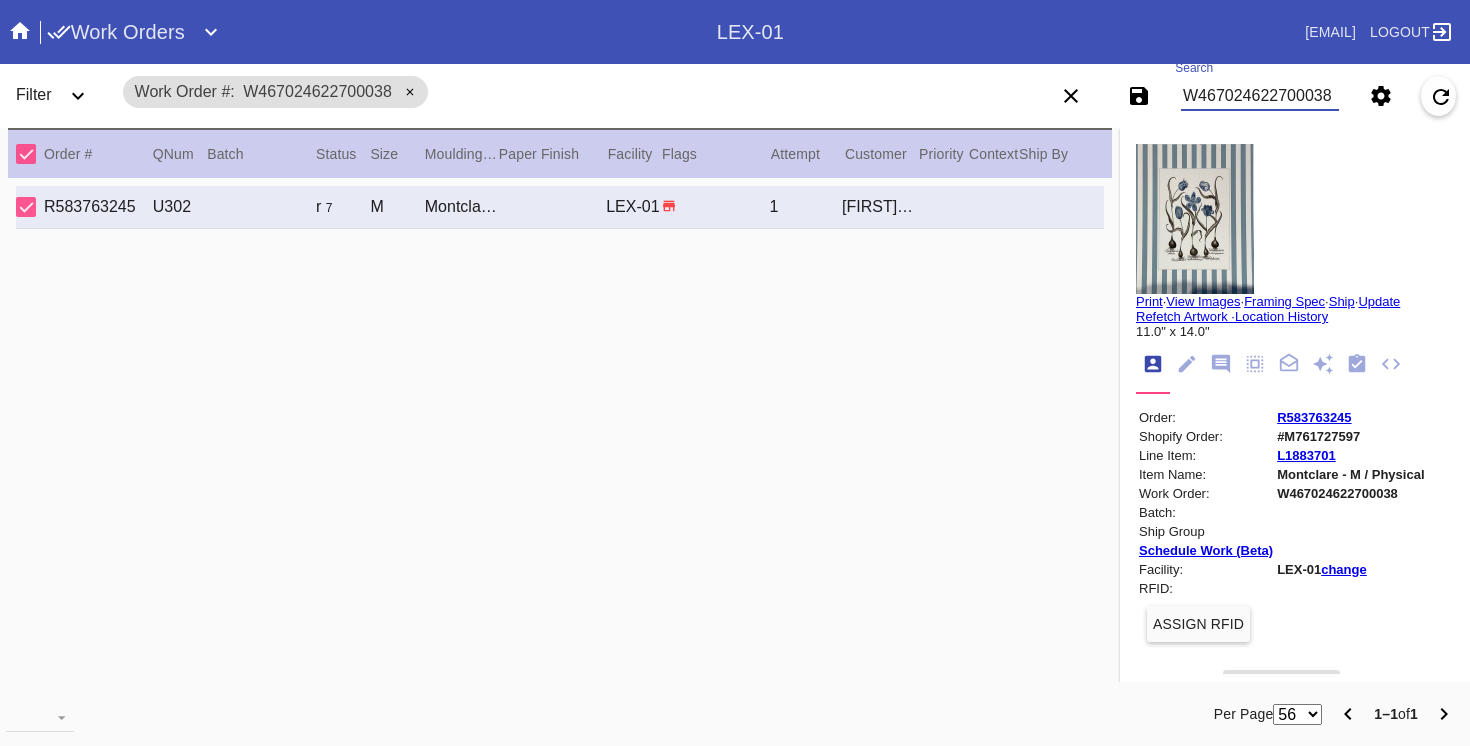 click on "R583763245" at bounding box center (1314, 417) 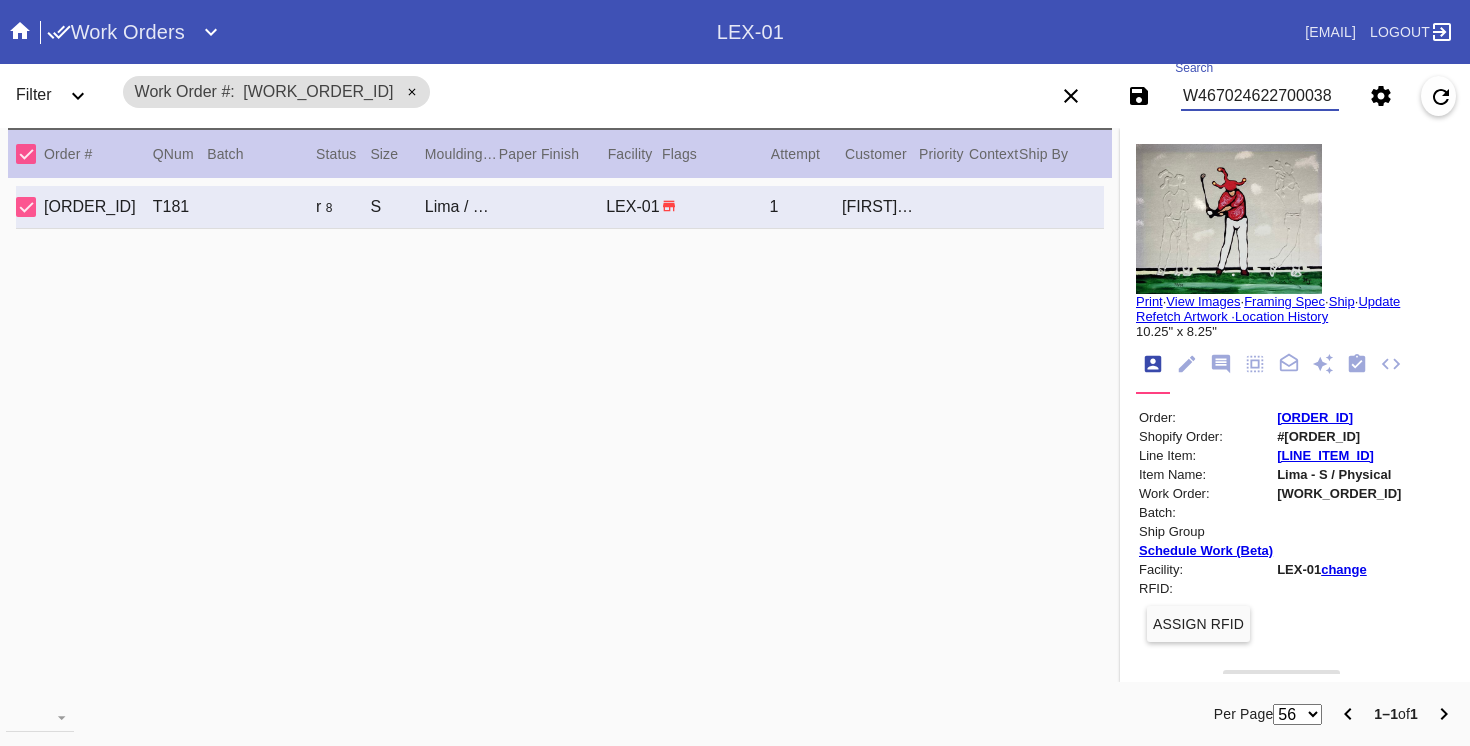 click on "W467024622700038" at bounding box center [1260, 96] 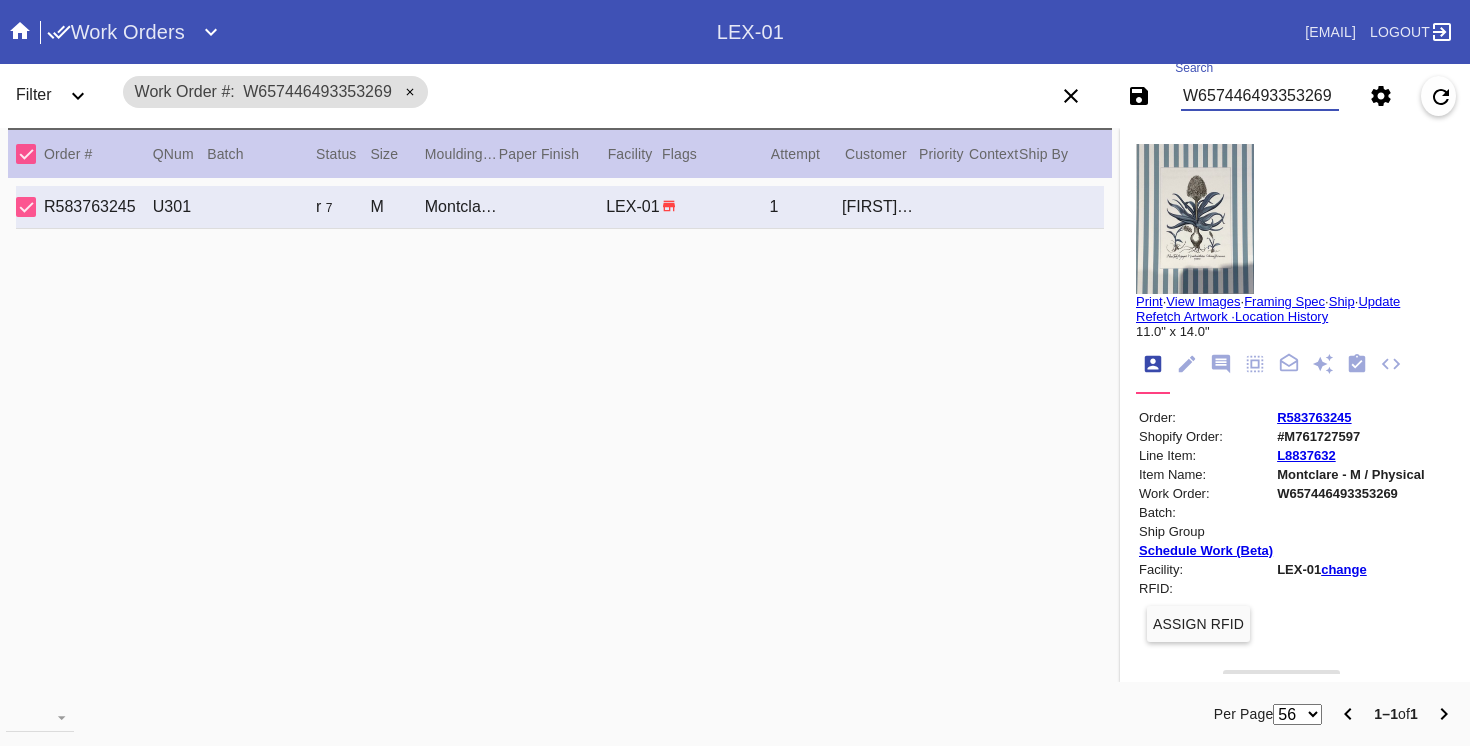 click on "Search [WORK_ORDER_ID]" at bounding box center [1260, 96] 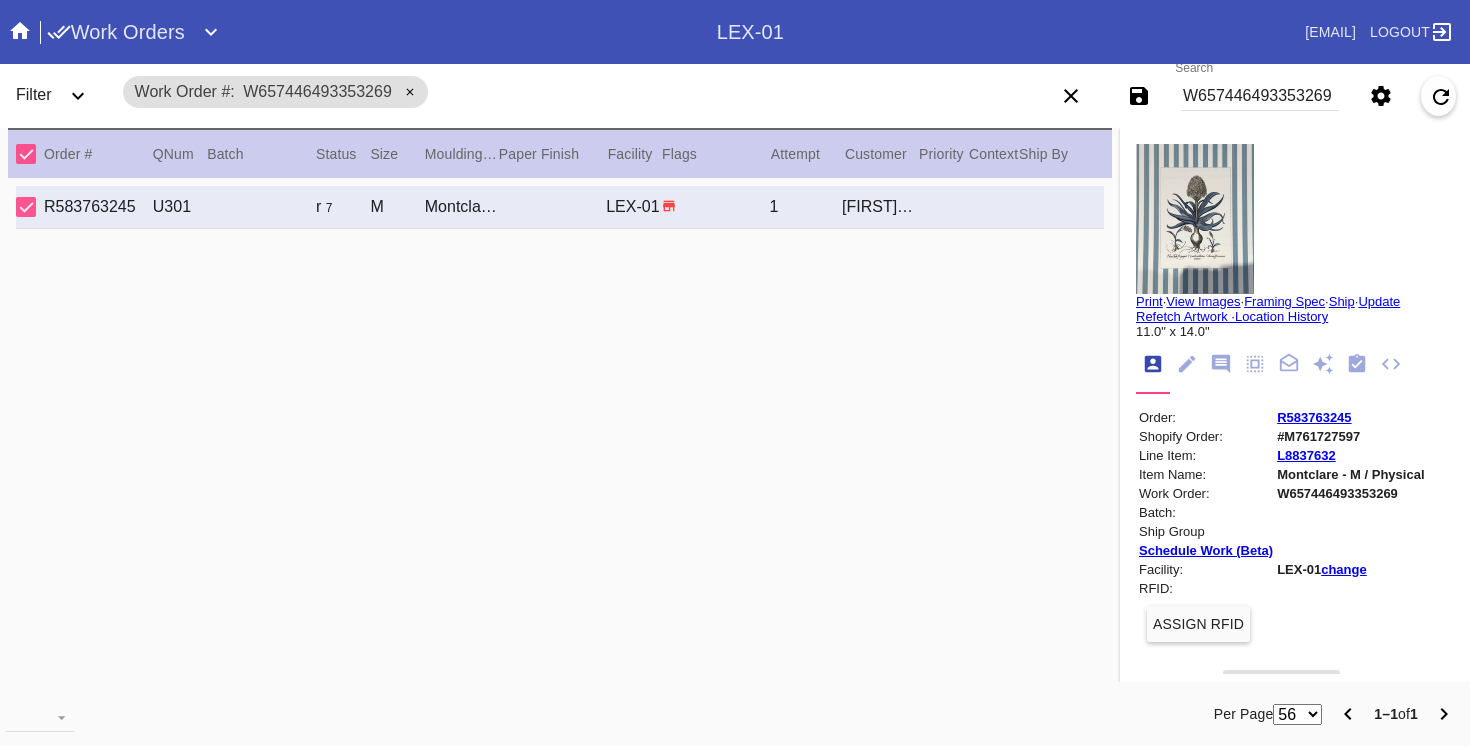 click on "W657446493353269" at bounding box center (1260, 96) 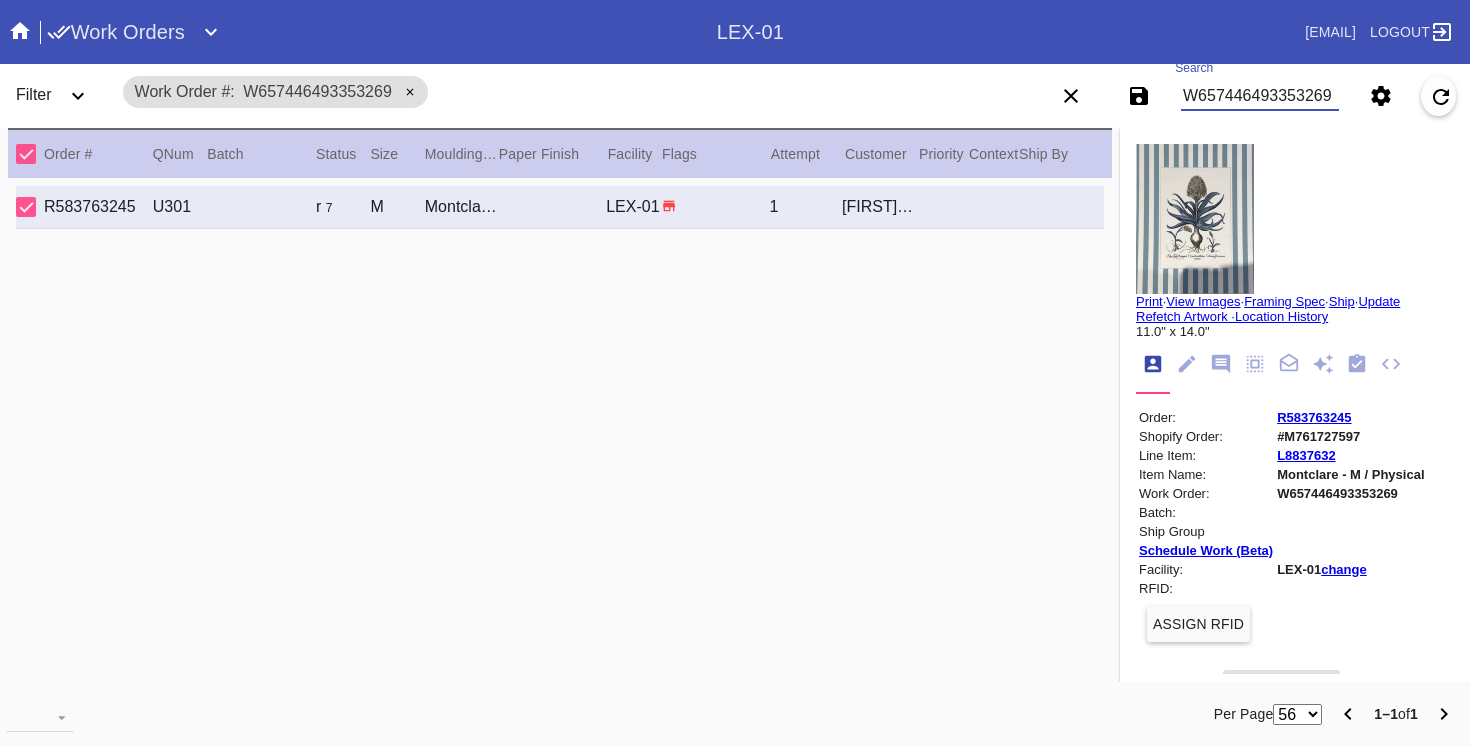 click on "W657446493353269" at bounding box center (1260, 96) 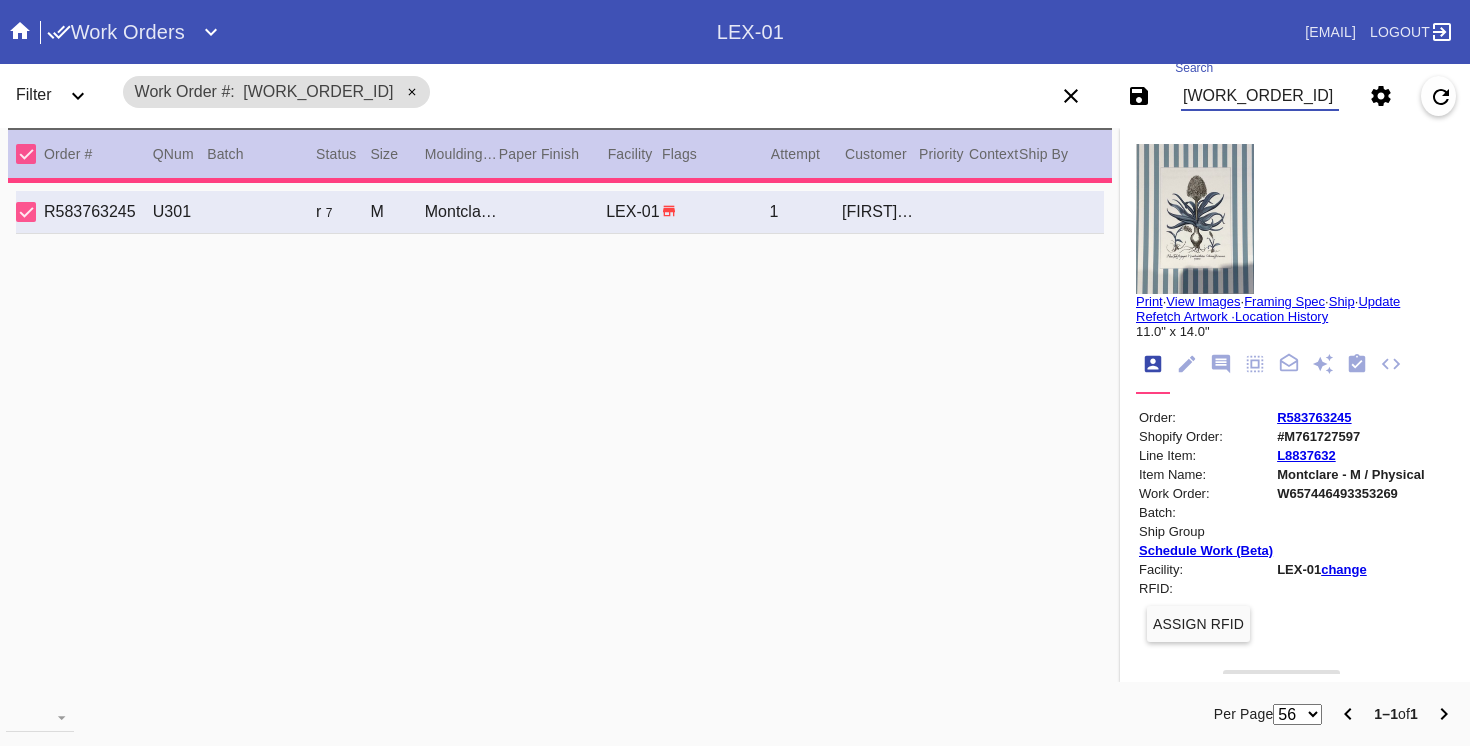 type on "[WORK_ORDER_ID]" 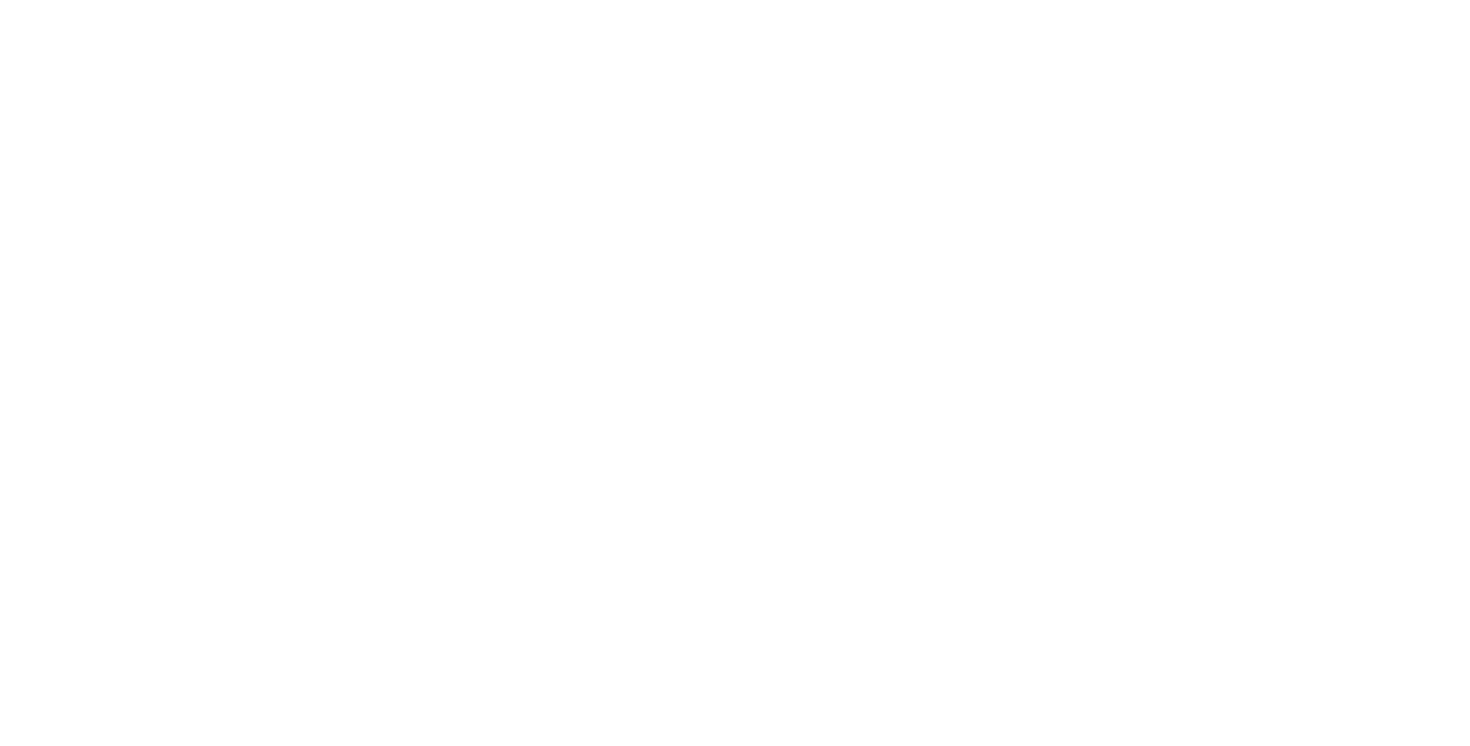 scroll, scrollTop: 0, scrollLeft: 0, axis: both 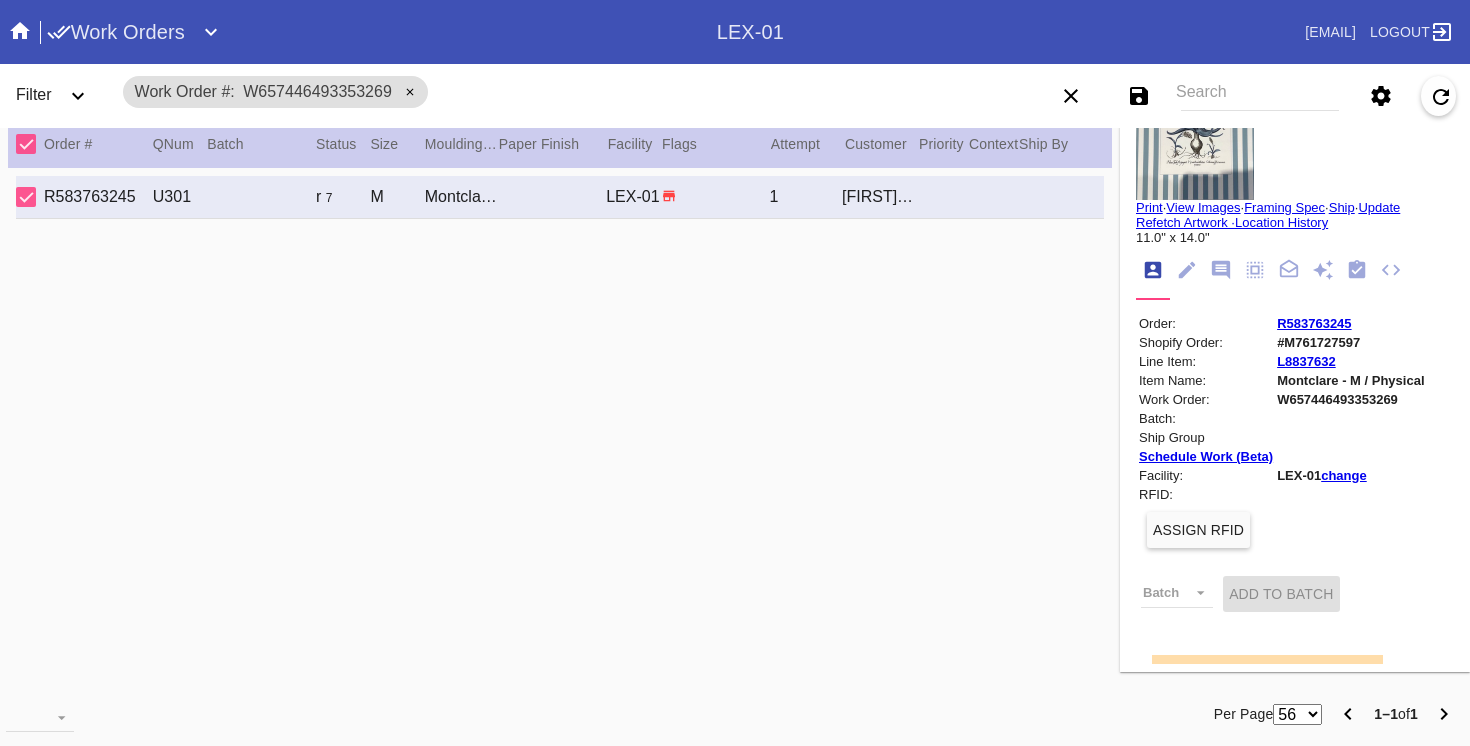 click at bounding box center (1357, 269) 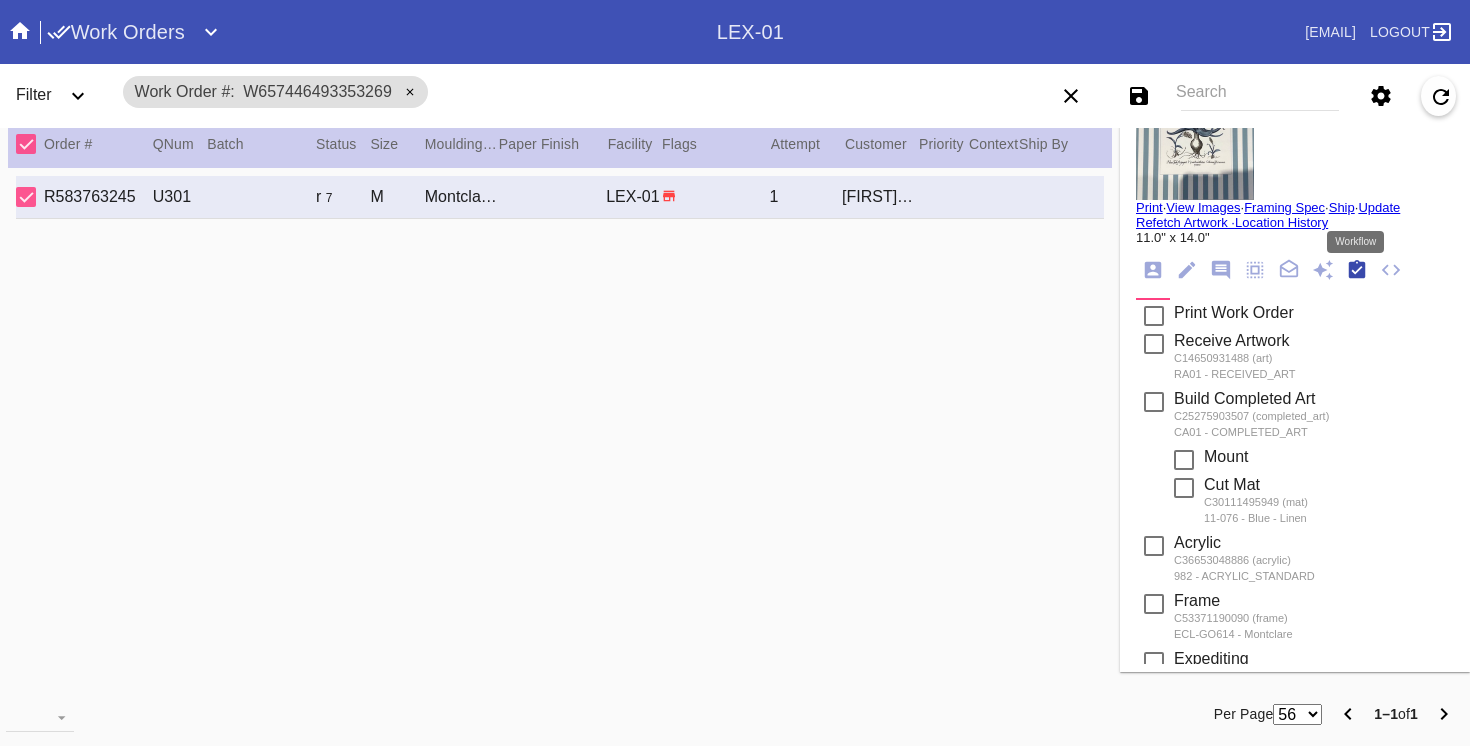 scroll, scrollTop: 320, scrollLeft: 0, axis: vertical 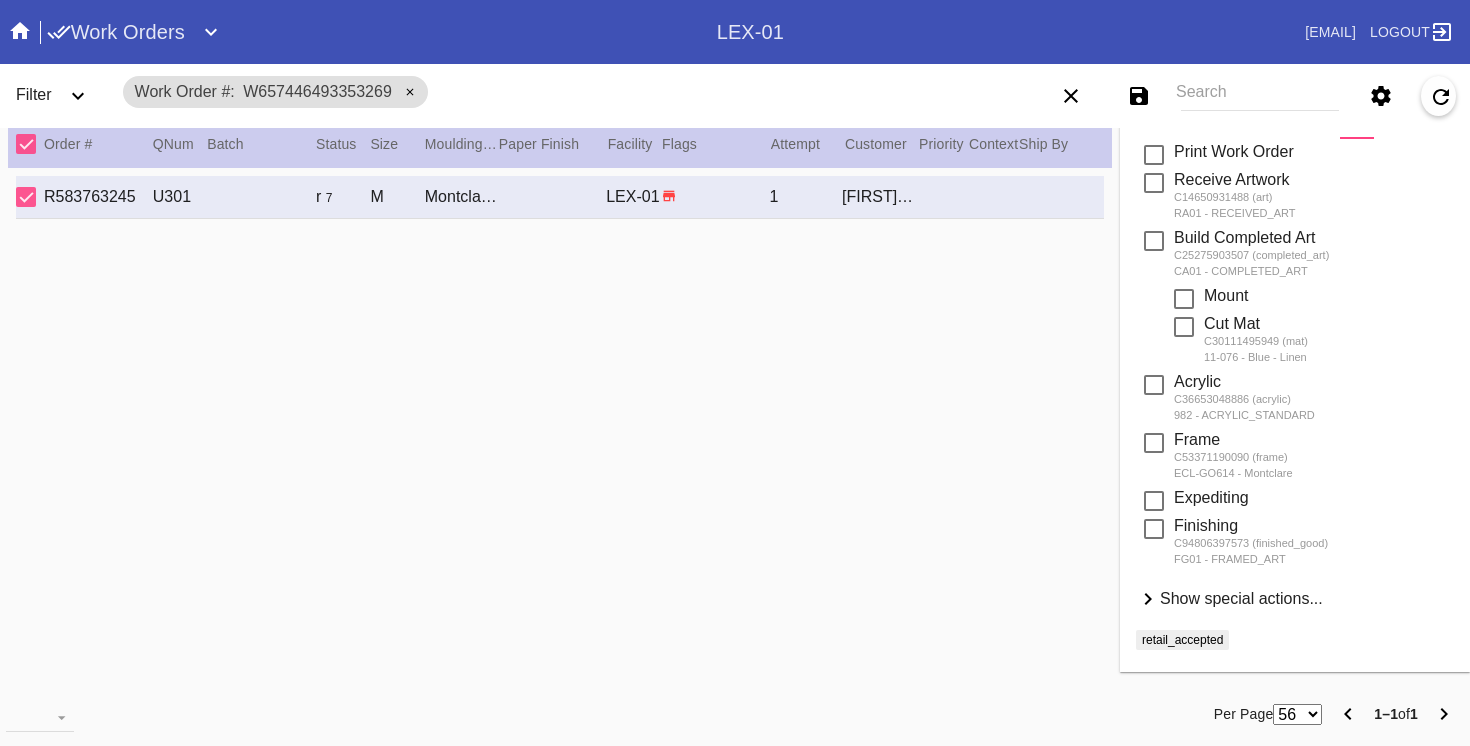 click on "Show special actions..." at bounding box center [1241, 598] 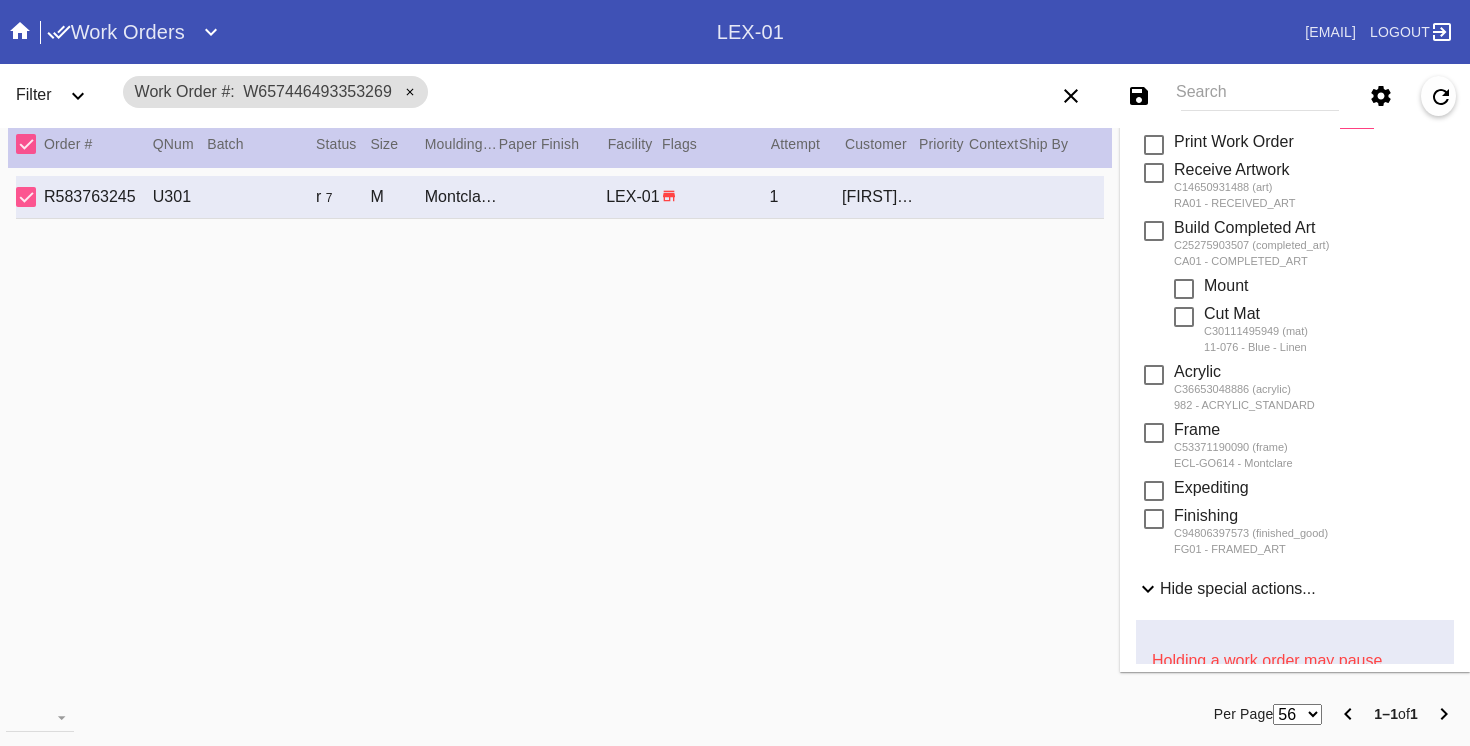 scroll, scrollTop: 769, scrollLeft: 0, axis: vertical 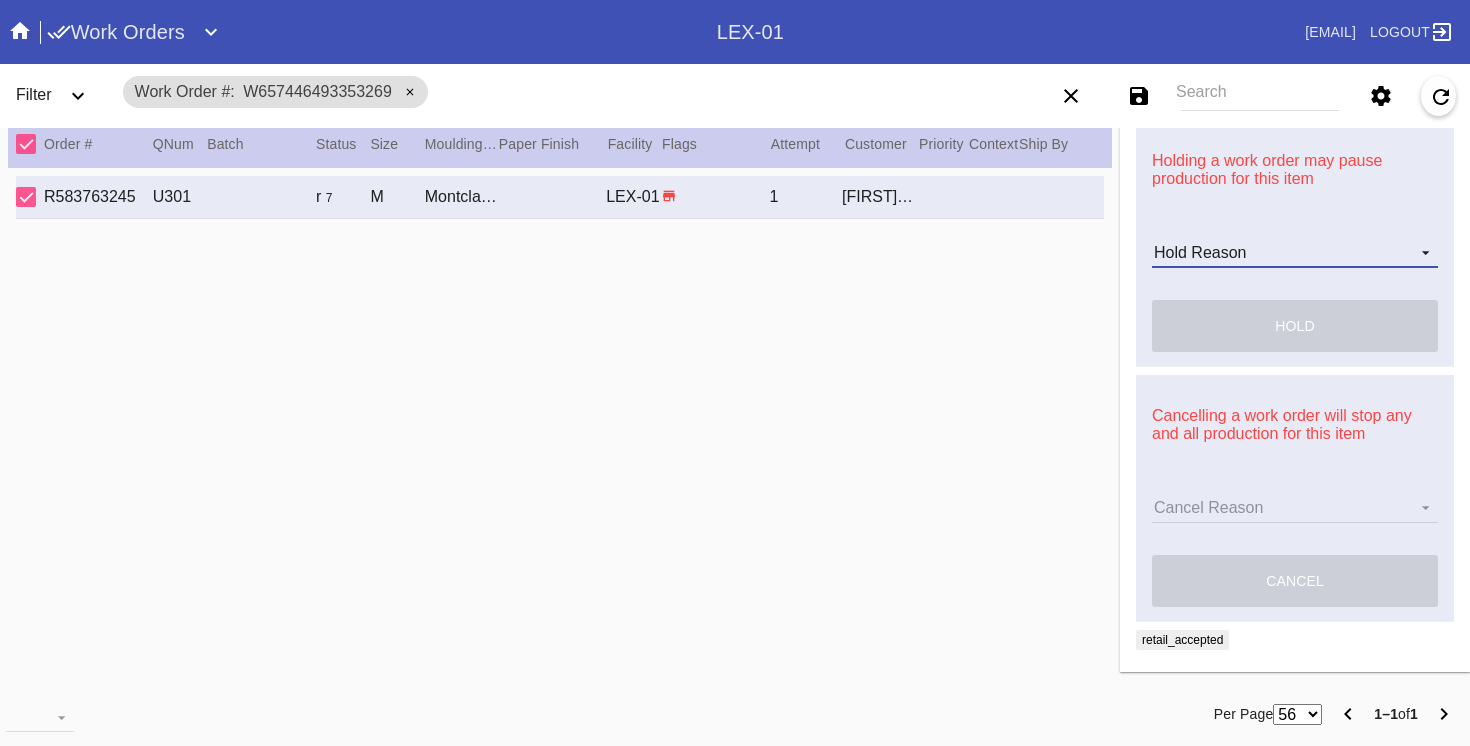 click on "Hold Reason Art Care Review Artwork Damaged F4B/Partnership Facility Out of Stock HPO Hold to Ship Investigation Lost in Studio Multi-Mat Details Not Received Order Change Request Out of Stock Proactive Outreach Pull for Production QA/Customer Approval Question Submitted Ready for Action Ready for Production Repair Replacement Ordered Retail GW Rework Sample Search and Rescue Transit to LEX01 Transit to PHL01 Update Work Order" at bounding box center [1295, 253] 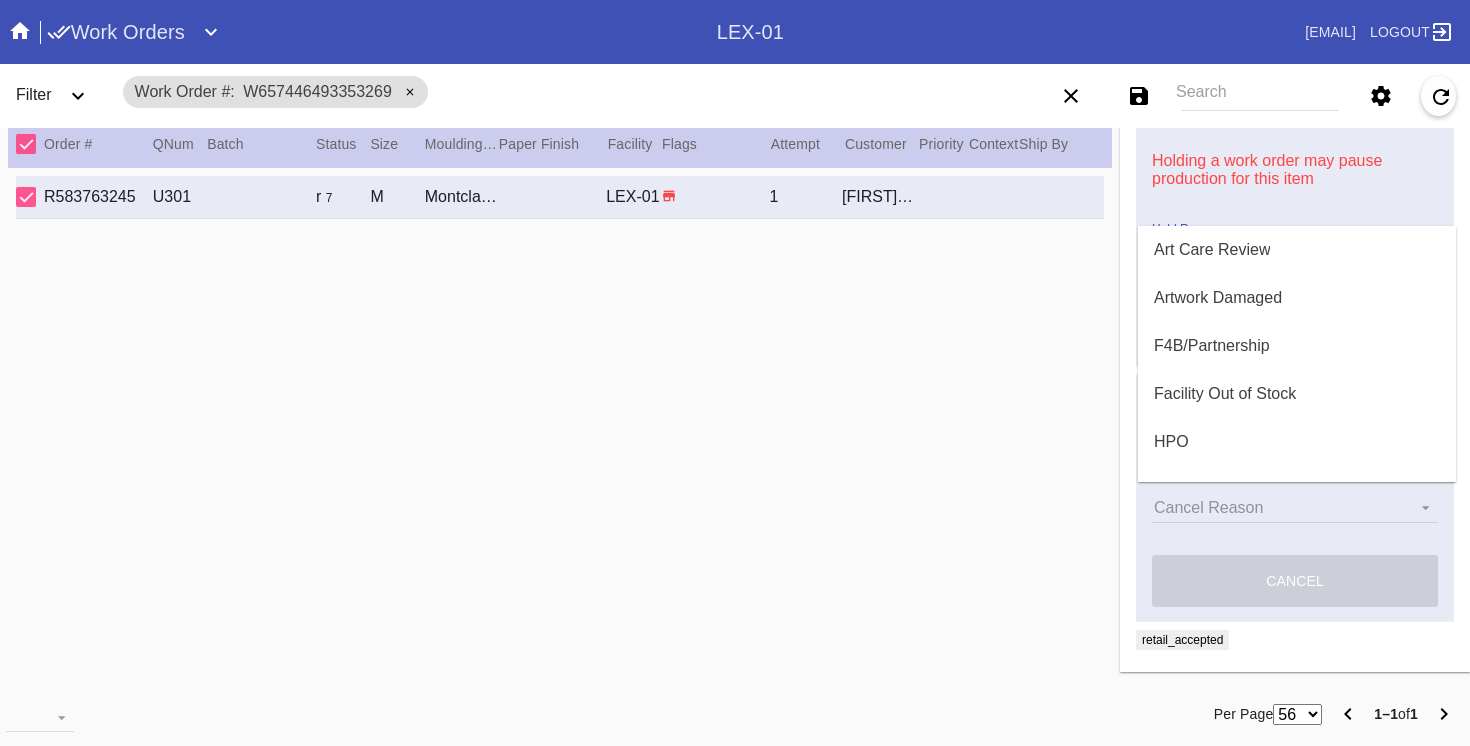 click at bounding box center [735, 373] 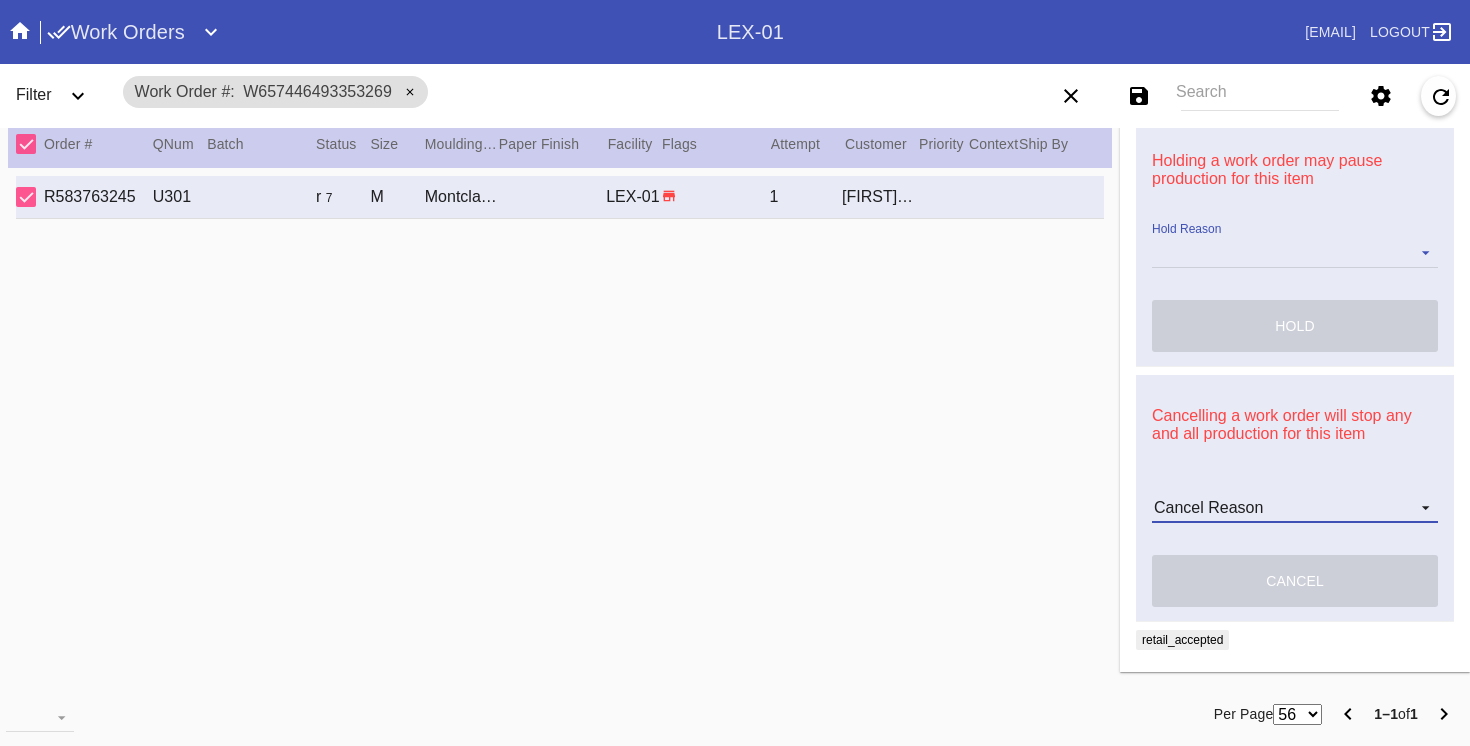 click on "Cancel Reason Customer mid-stream change: Accent mat addition Customer mid-stream change: Add frame stand Customer mid-stream change: Conveyance type change Customer mid-stream change: Designer's choice change Customer mid-stream change: Image change Customer mid-stream change: Mat width change Customer mid-stream change: Mounting type change Customer mid-stream change: Overnight shipping speed Customer mid-stream change: Personalized mat change Customer mid-stream change: Size change Framebridge Cancel: Frame kit not offered Framebridge Cancel: Material too delicate Framebridge Cancel: Material too heavy Framebridge Cancel: Mounting type not offered Framebridge Cancel: Not necessary Framebridge Cancel: Oversize piece Framebridge Cancel: Piece too thick (shadowbox) Framebridge Cancel: Print quality Framebridge Cancel: Turn buttons not offered Other: Customer changed mind Other: Lost/Damaged art - no replacement available Other: Lost/Damaged art - no replacement desired" at bounding box center (1295, 508) 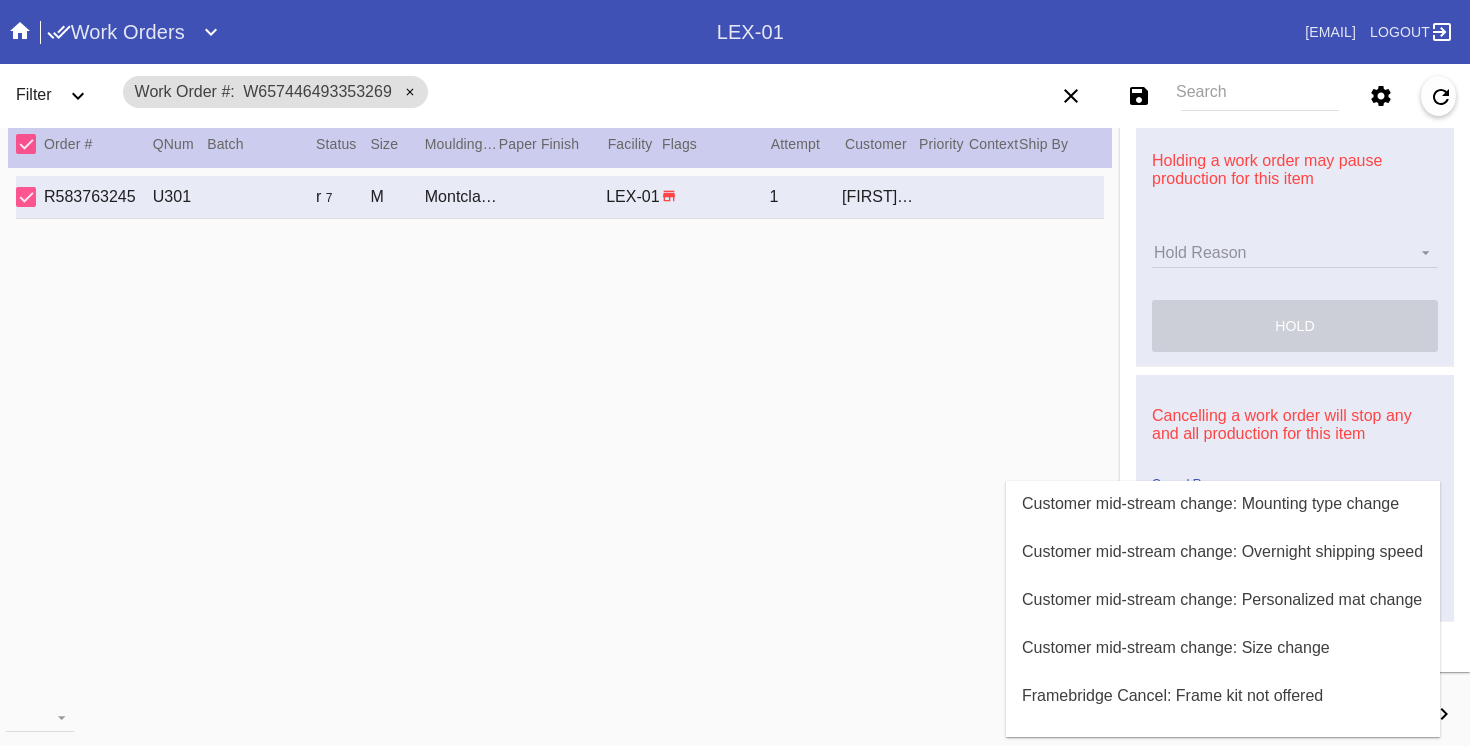scroll, scrollTop: 0, scrollLeft: 0, axis: both 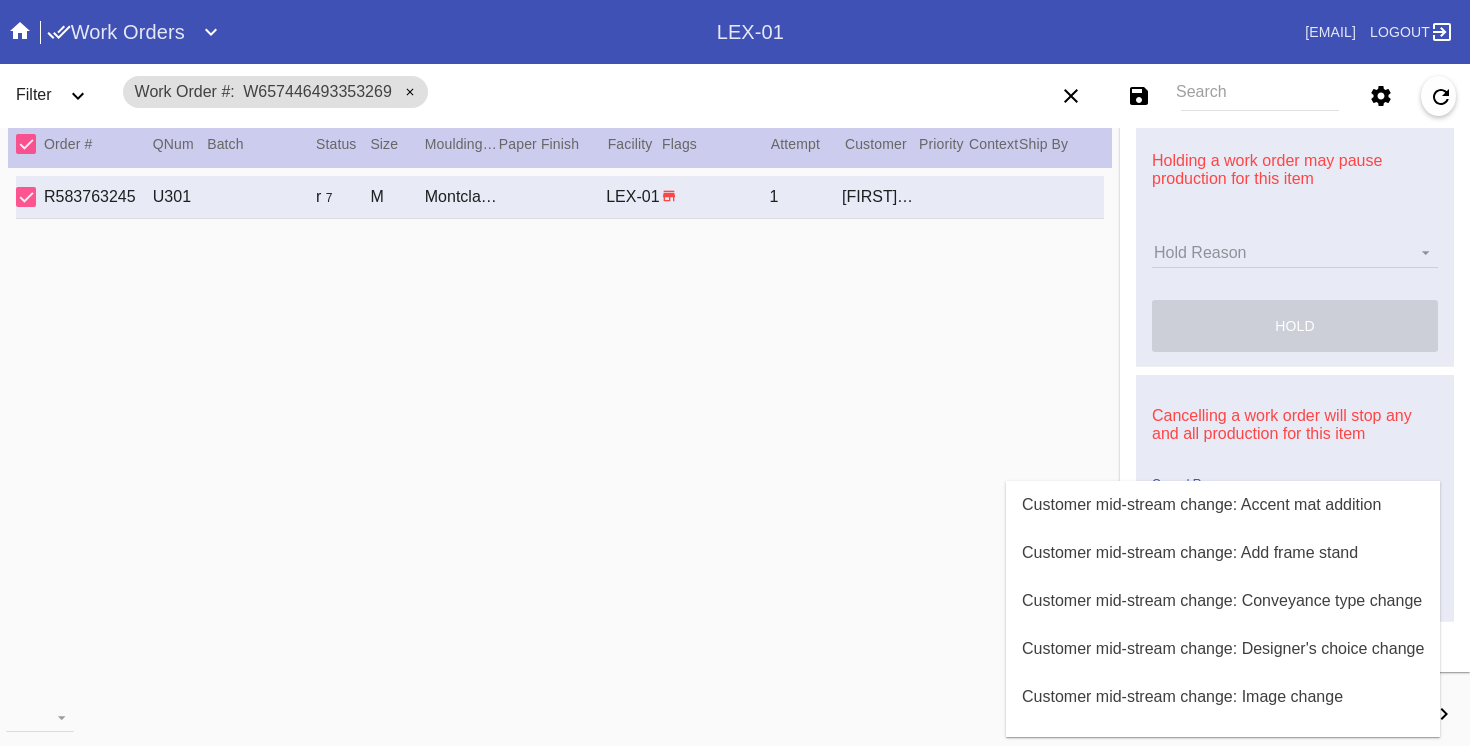 click at bounding box center [735, 373] 